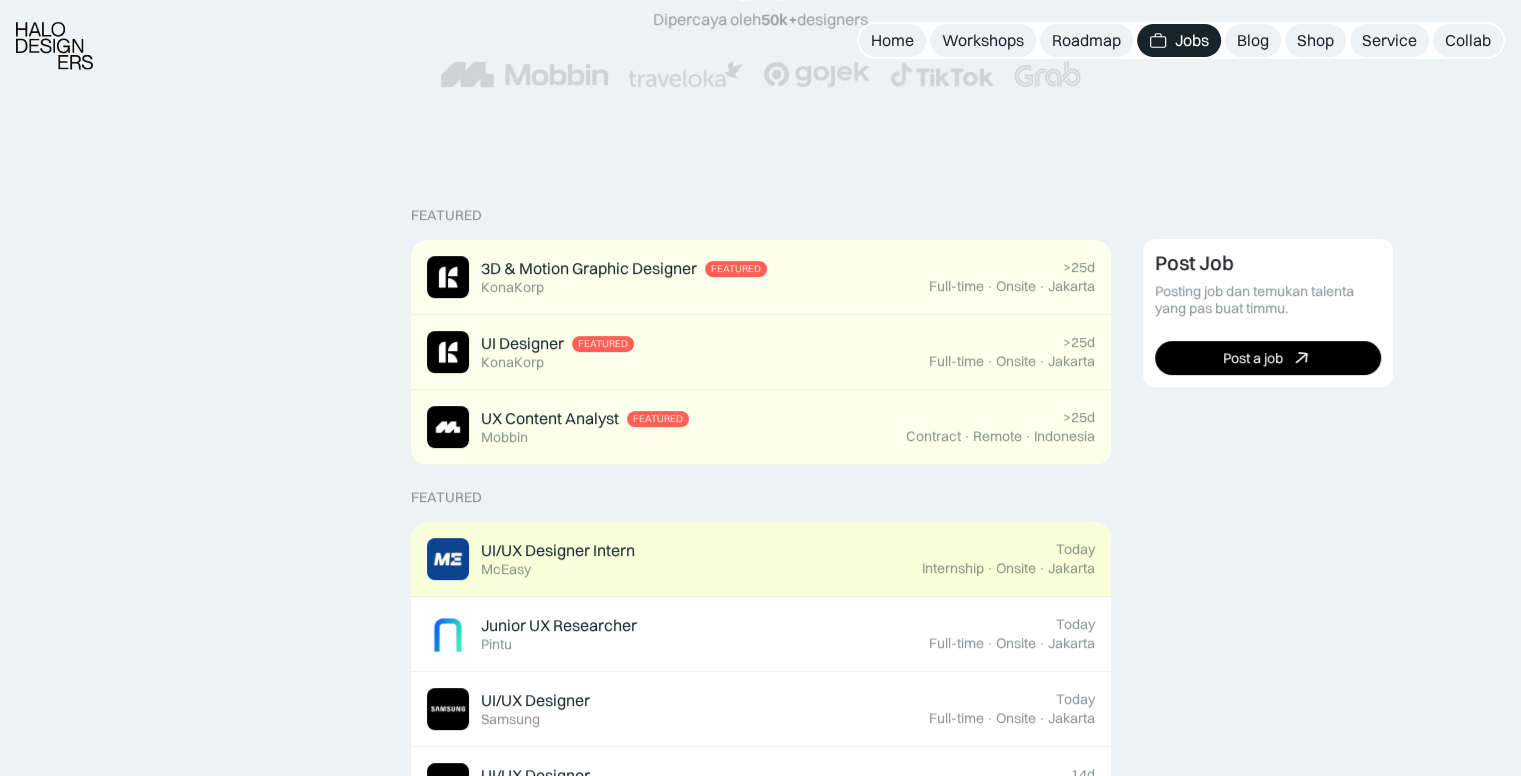 scroll, scrollTop: 400, scrollLeft: 0, axis: vertical 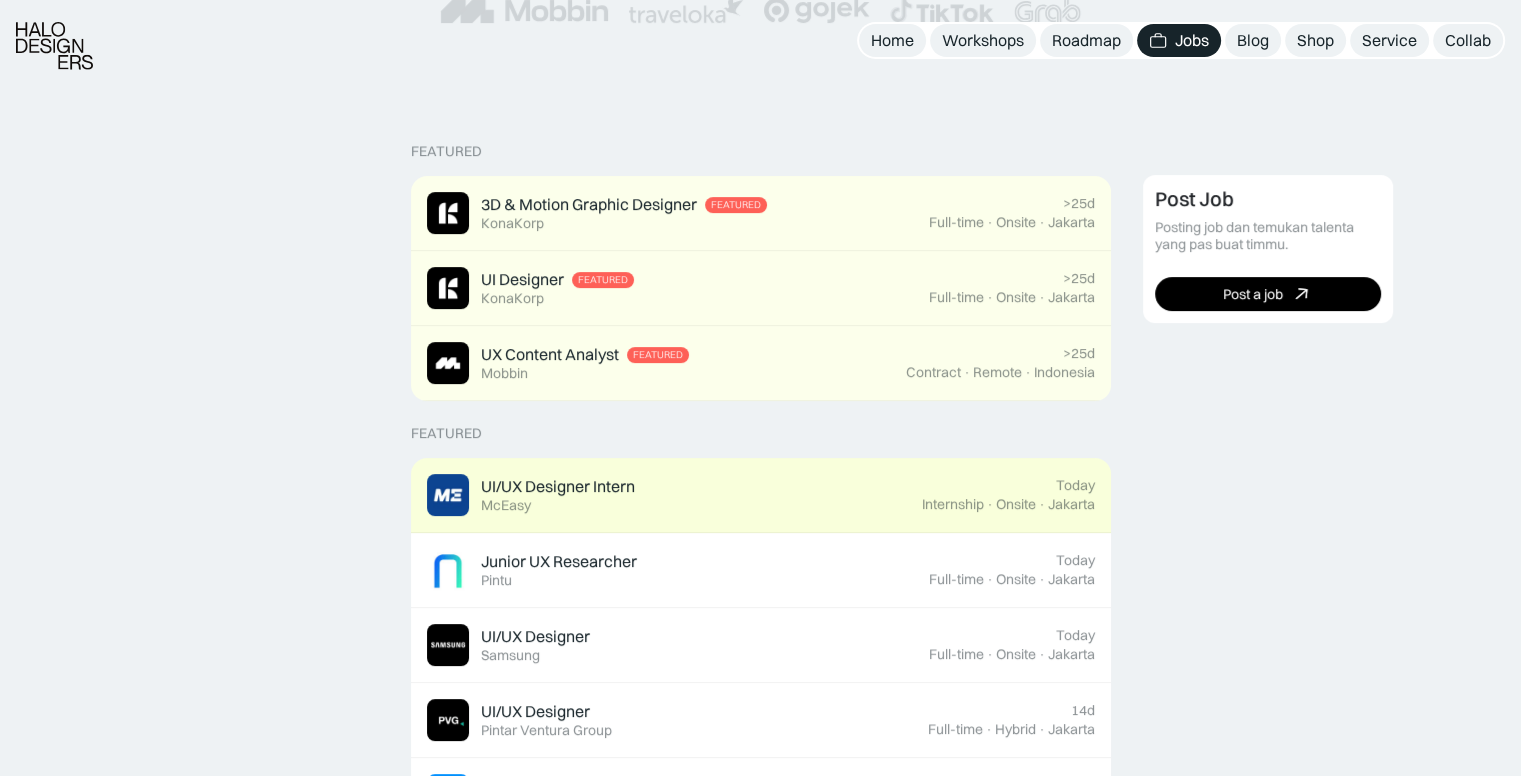 click on "UI/UX Designer Intern" at bounding box center [558, 486] 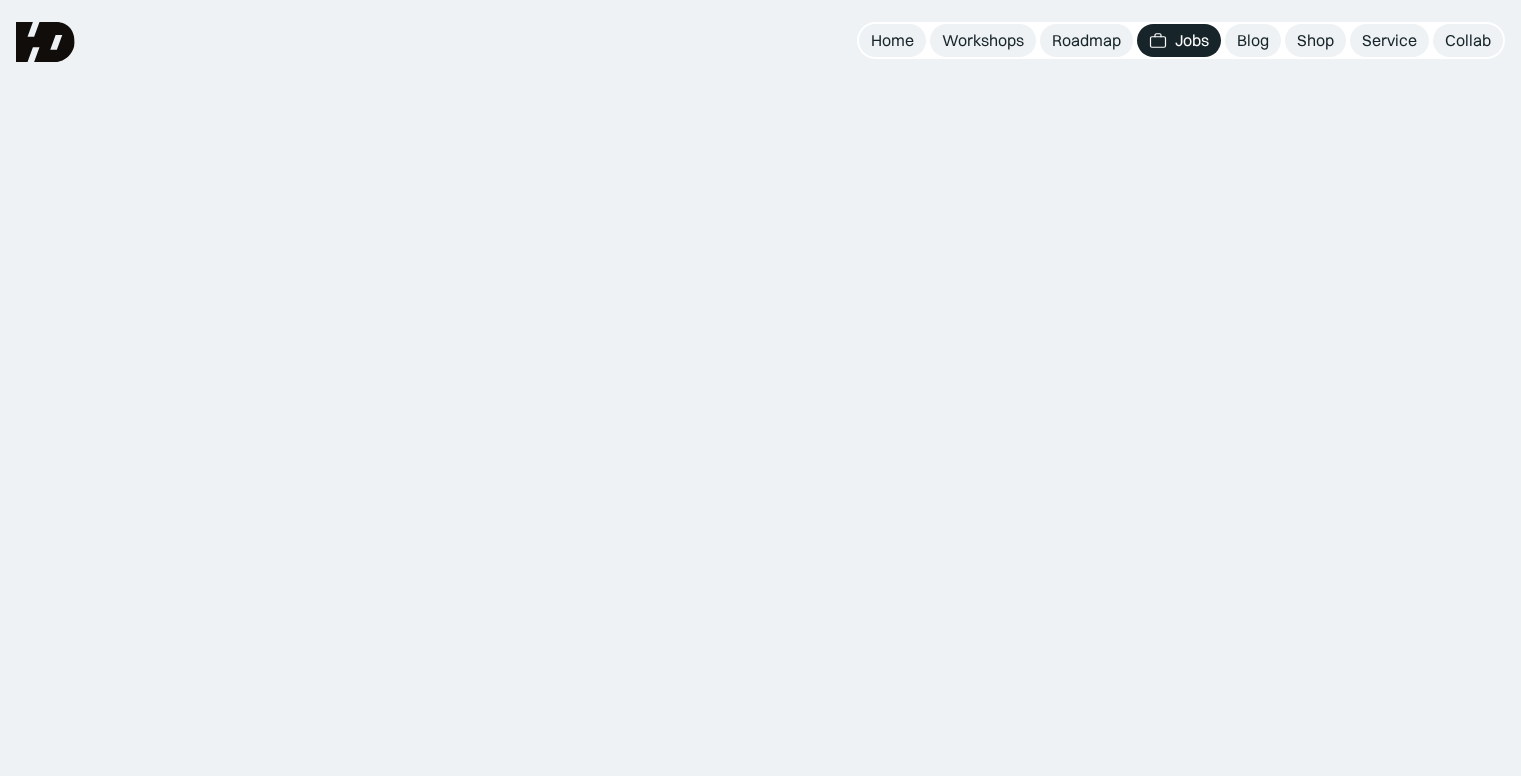 scroll, scrollTop: 0, scrollLeft: 0, axis: both 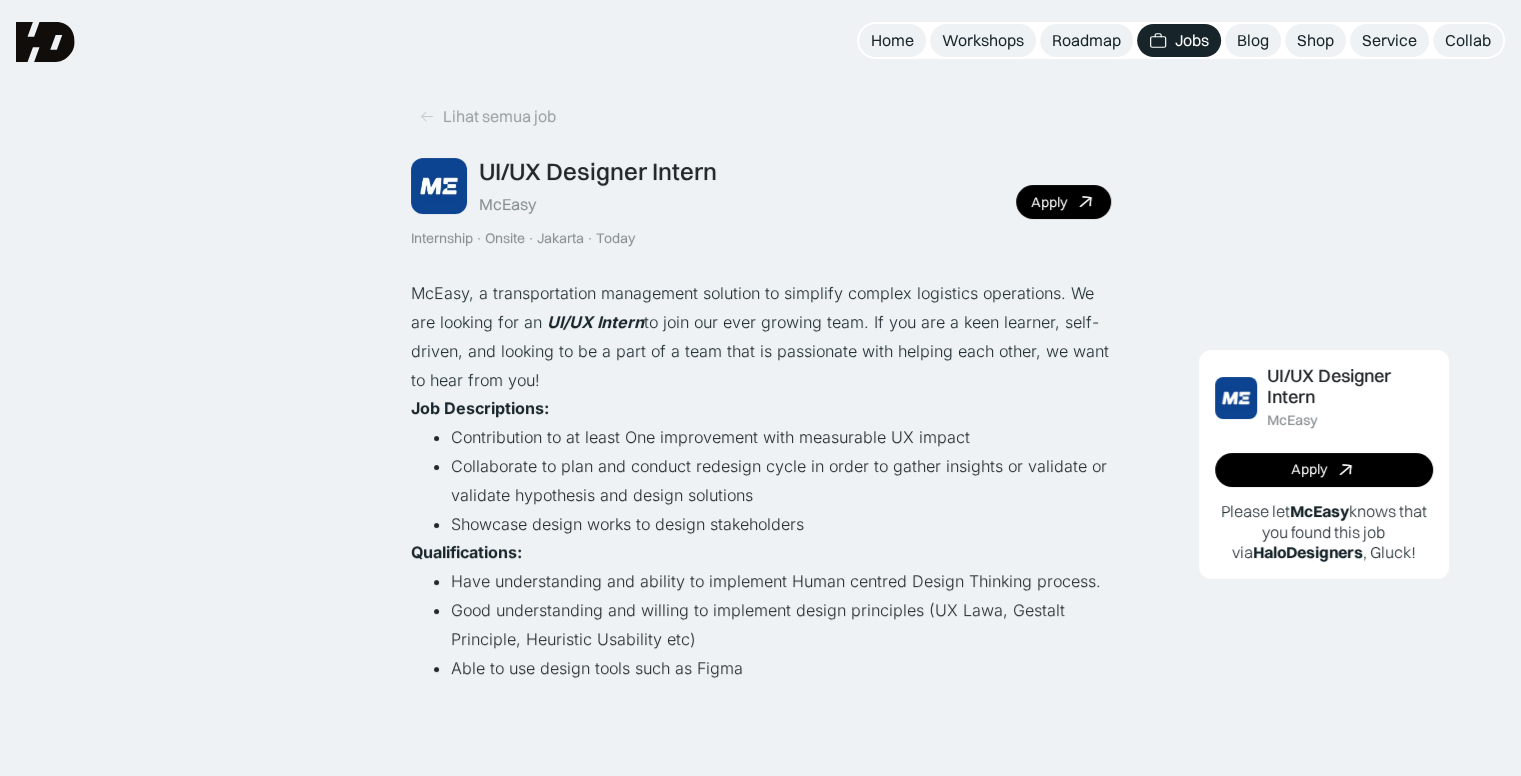 click on "UI/UX Designer Intern McEasy Internship  ·  Onsite  ·  Jakarta  ·  Today Apply" at bounding box center (761, 202) 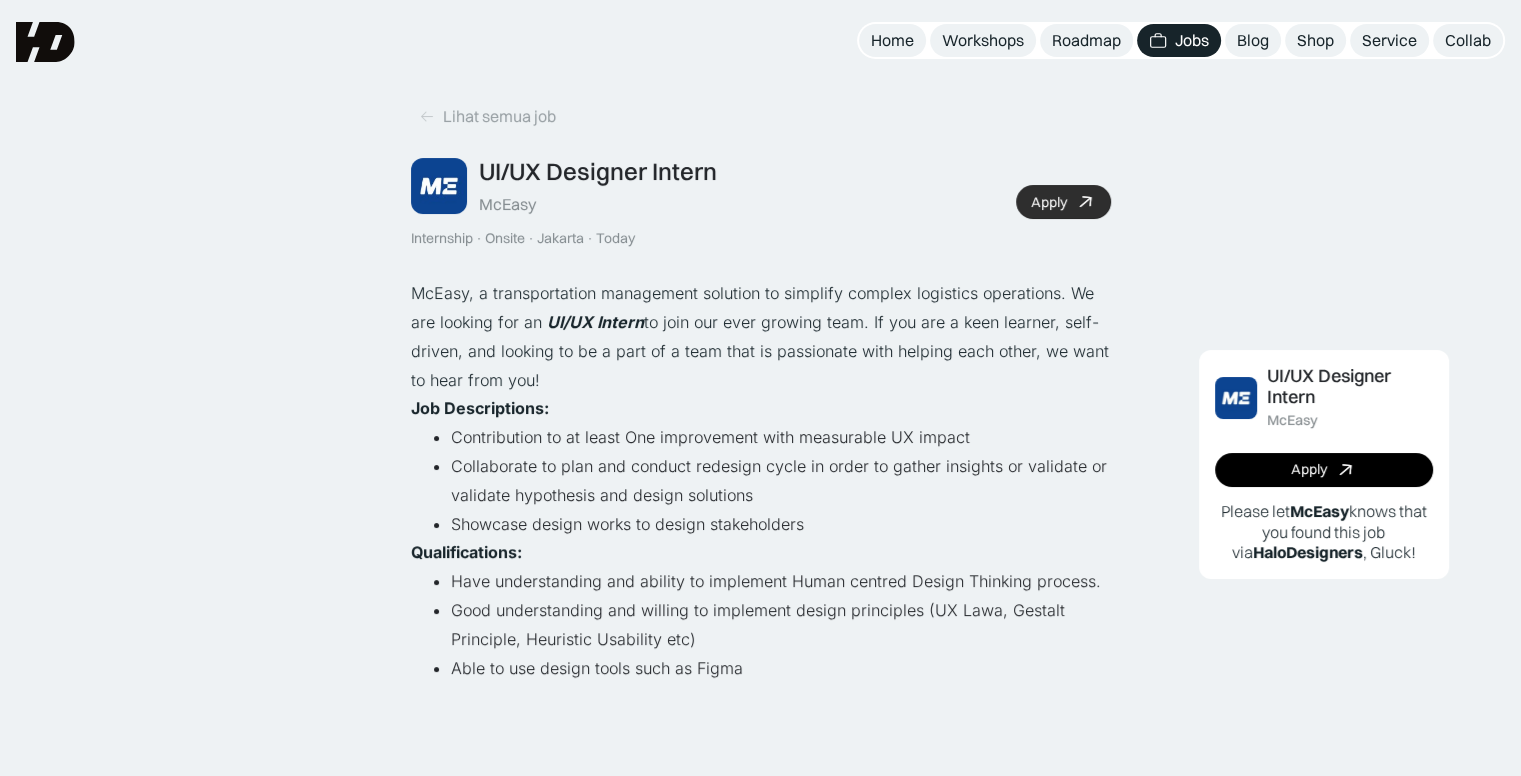click on "Apply" at bounding box center [1049, 202] 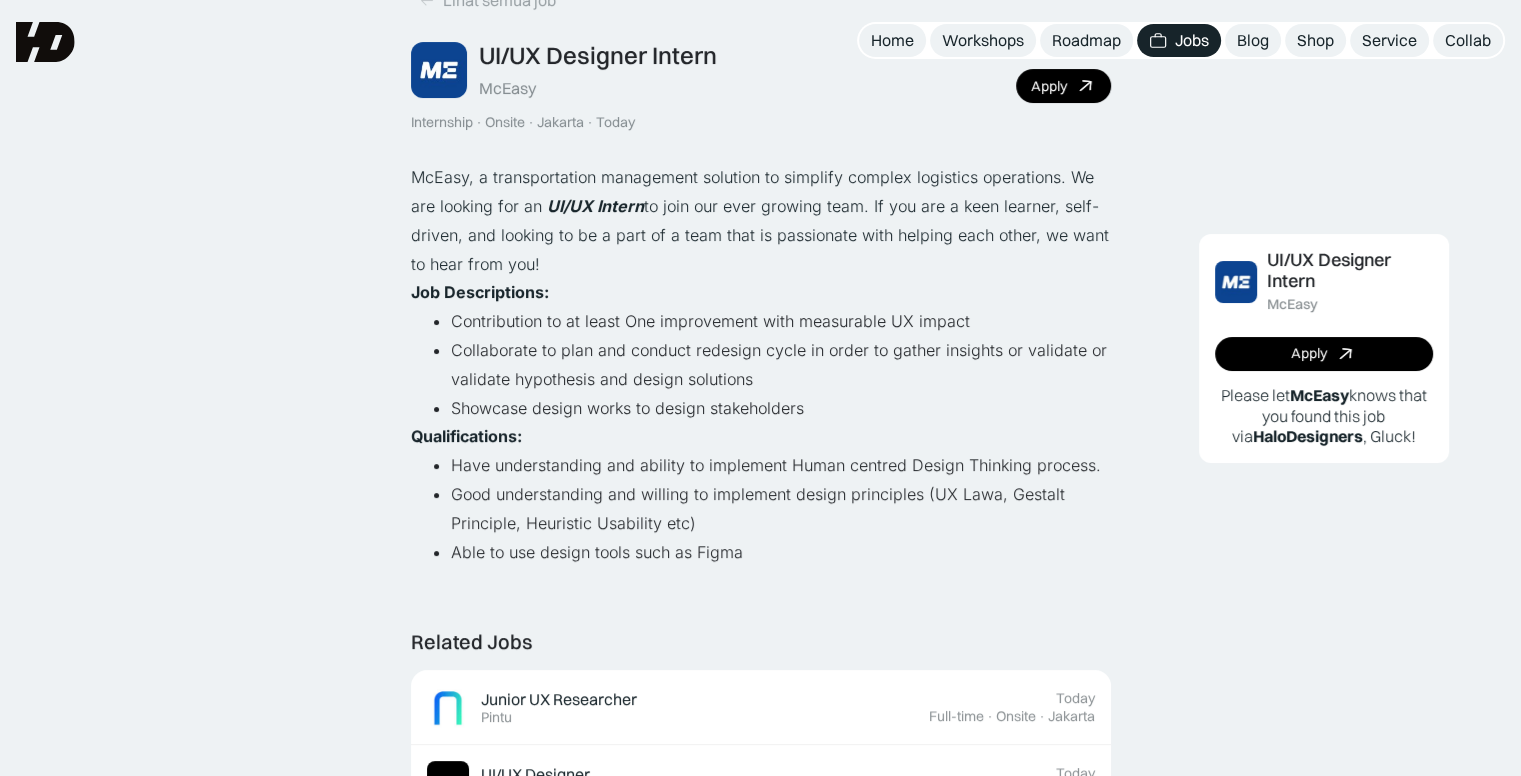scroll, scrollTop: 0, scrollLeft: 0, axis: both 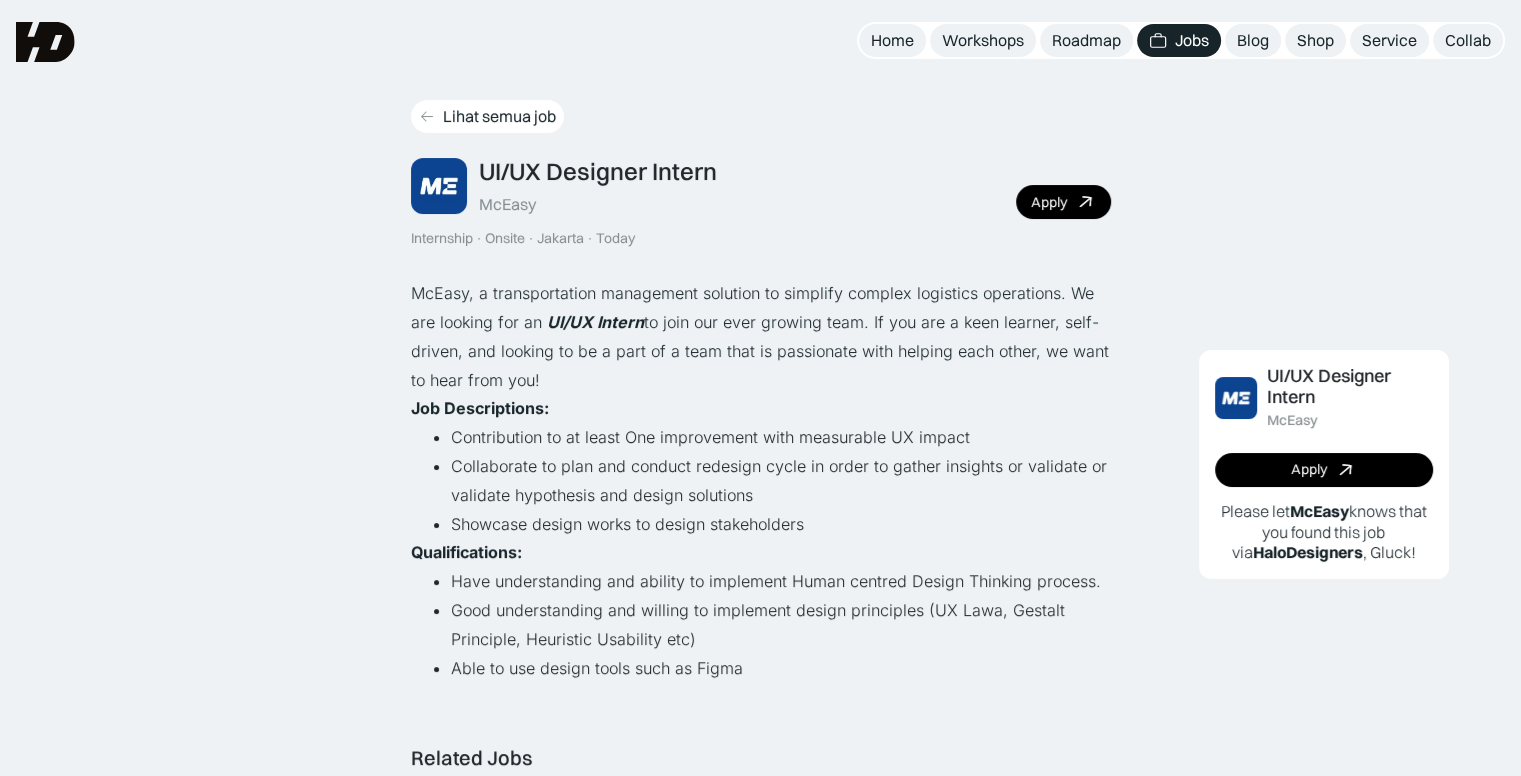 click on "Lihat semua job" at bounding box center [499, 116] 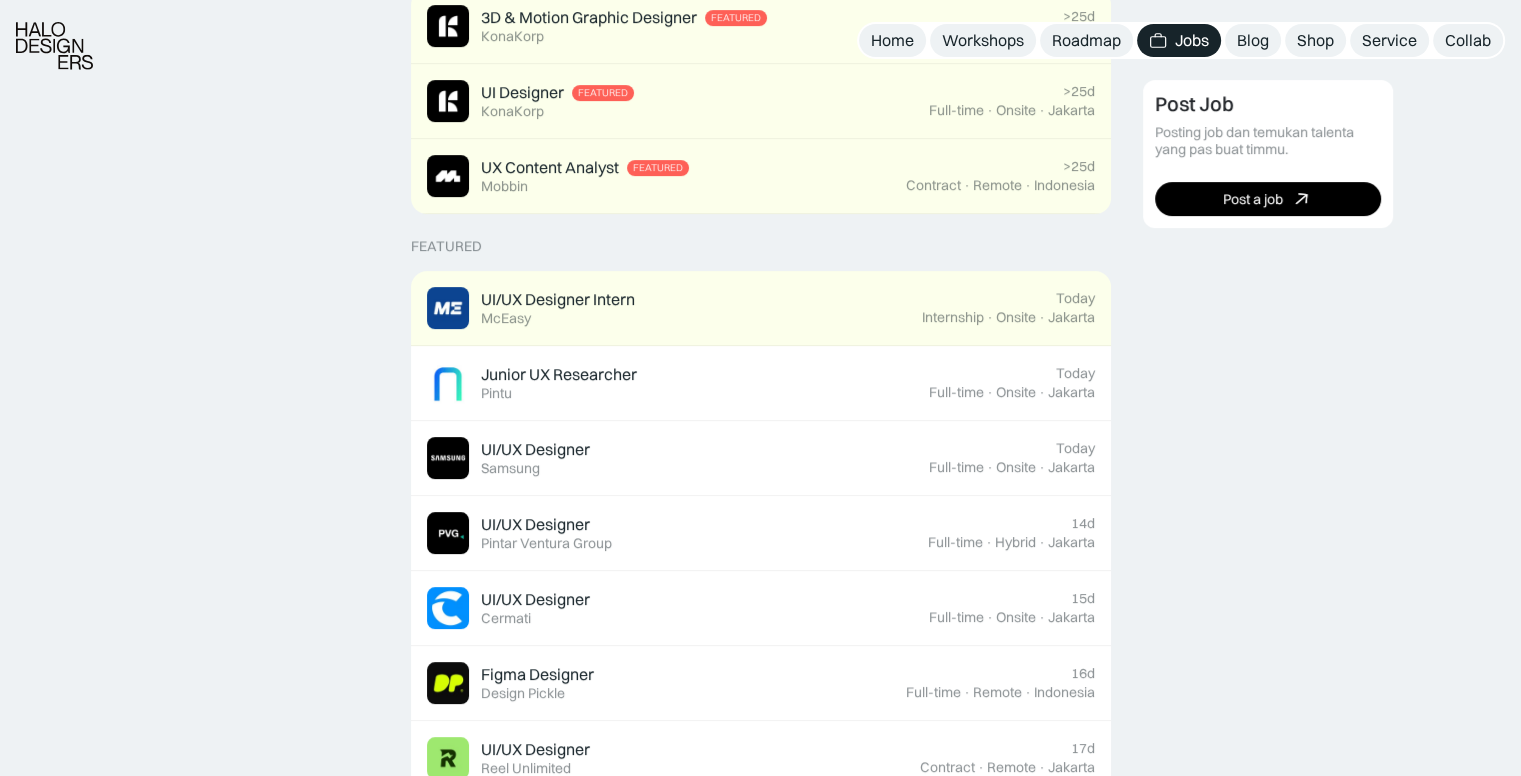 scroll, scrollTop: 600, scrollLeft: 0, axis: vertical 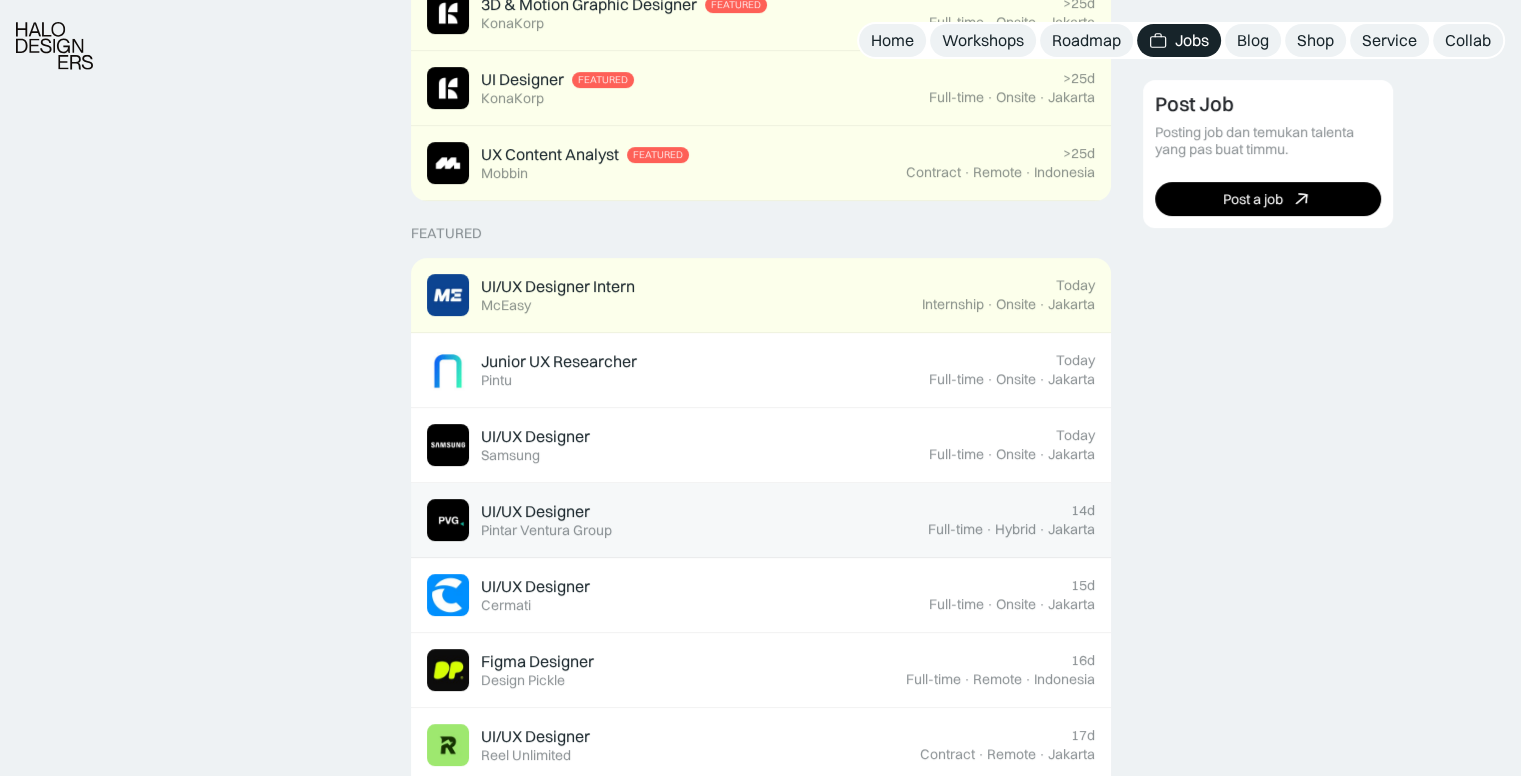 click on "UI/UX Designer Featured Pintar Ventura Group" at bounding box center (677, 520) 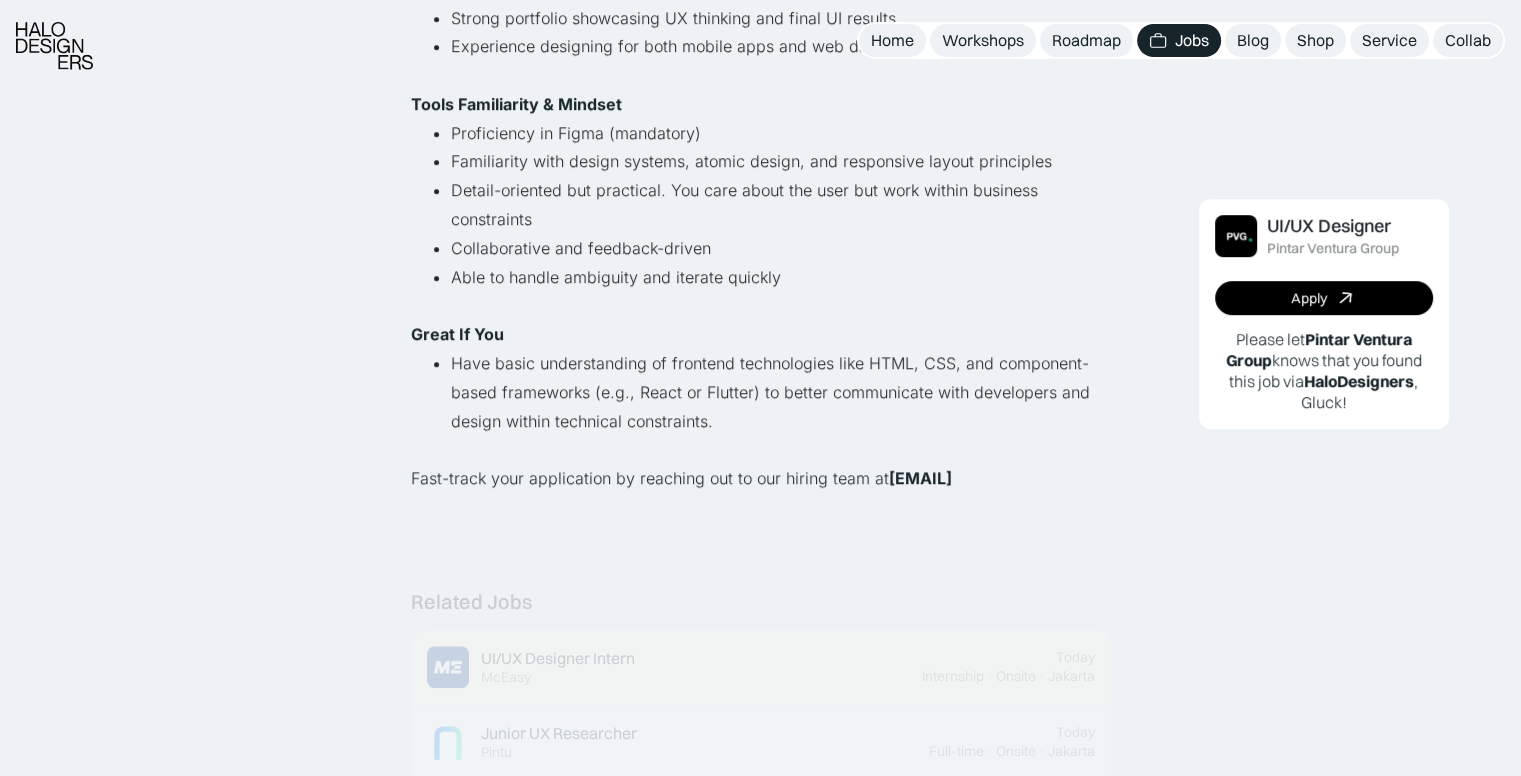 scroll, scrollTop: 1100, scrollLeft: 0, axis: vertical 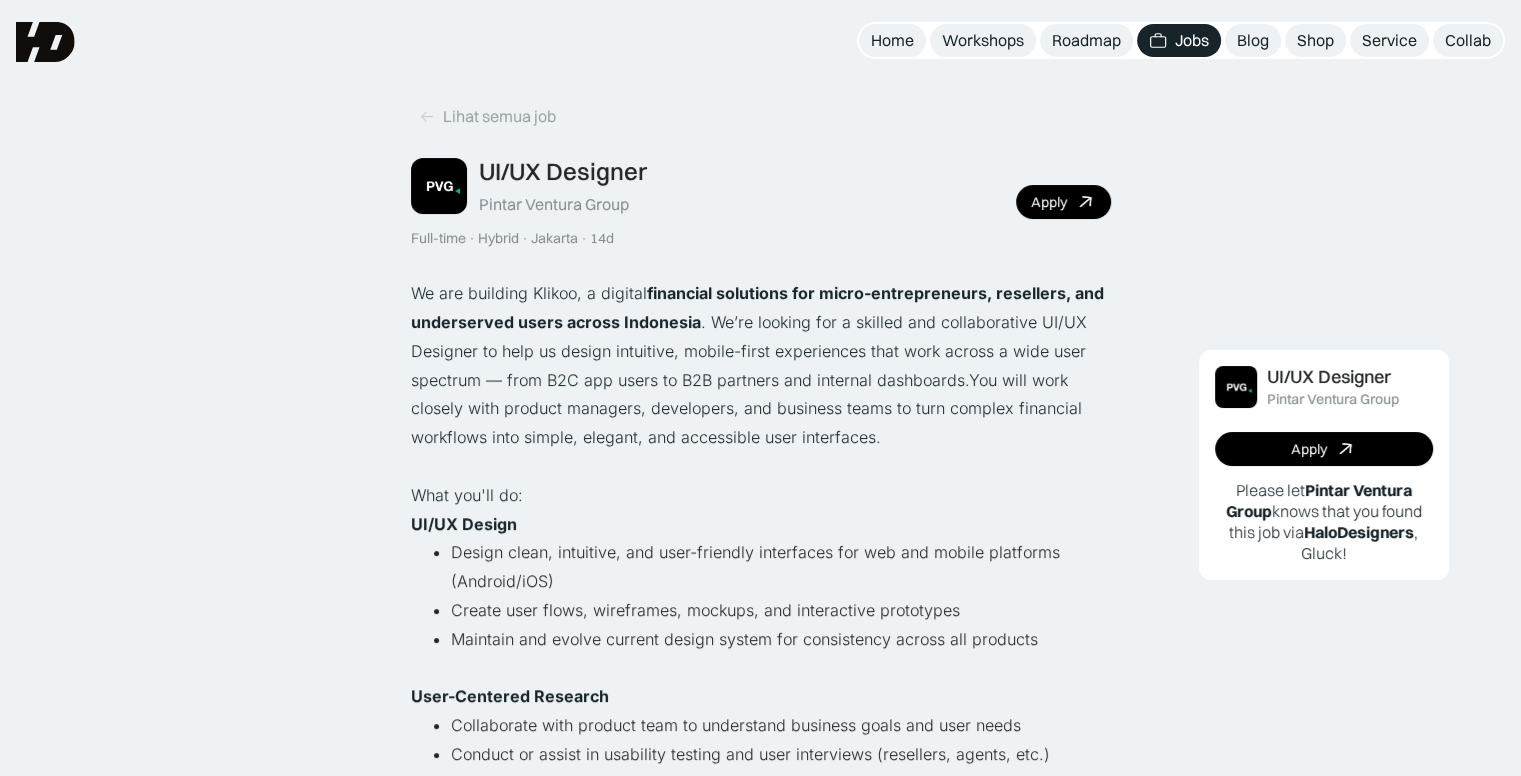 drag, startPoint x: 1046, startPoint y: 472, endPoint x: 380, endPoint y: 286, distance: 691.48535 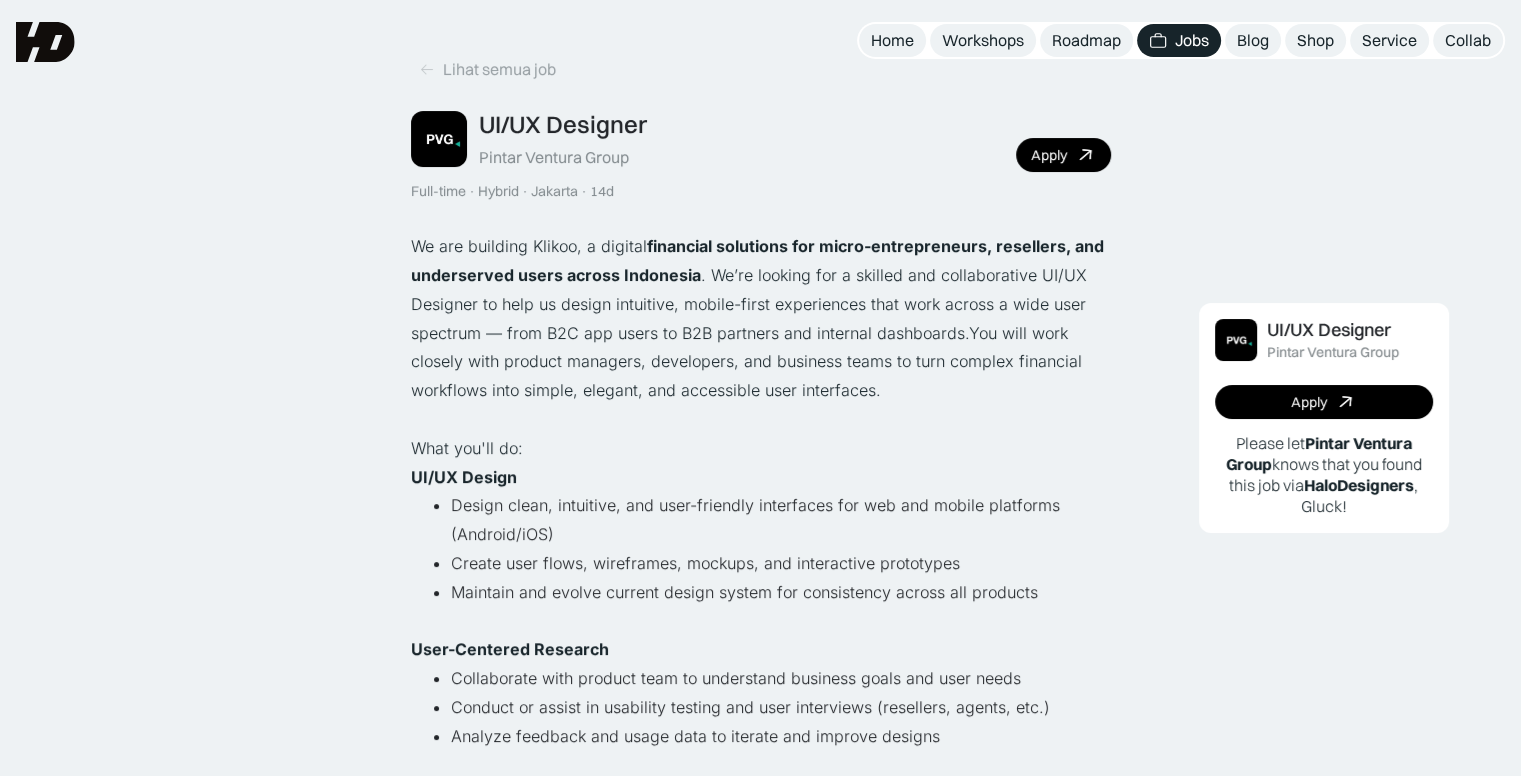 scroll, scrollTop: 0, scrollLeft: 0, axis: both 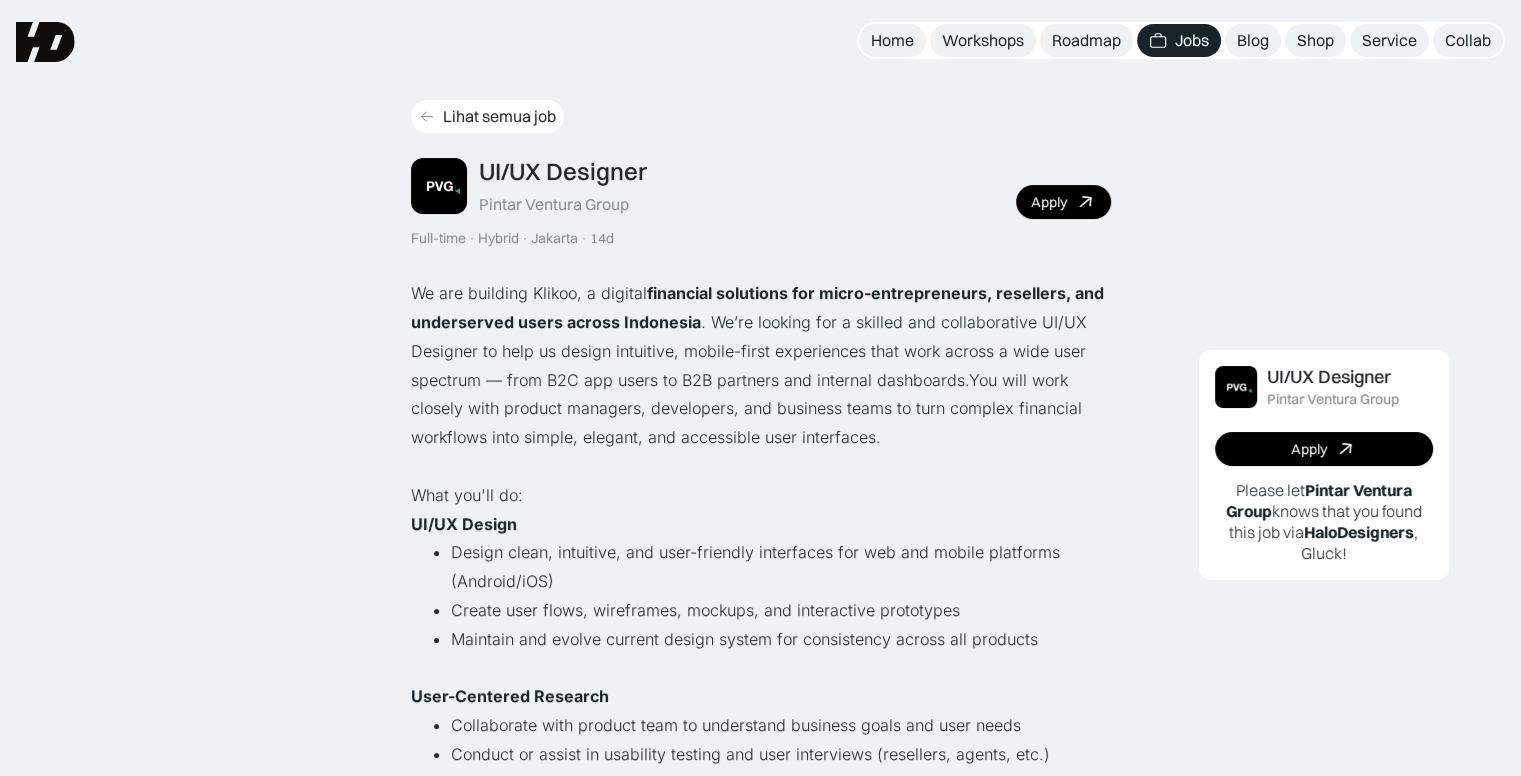 click on "Lihat semua job" at bounding box center (499, 116) 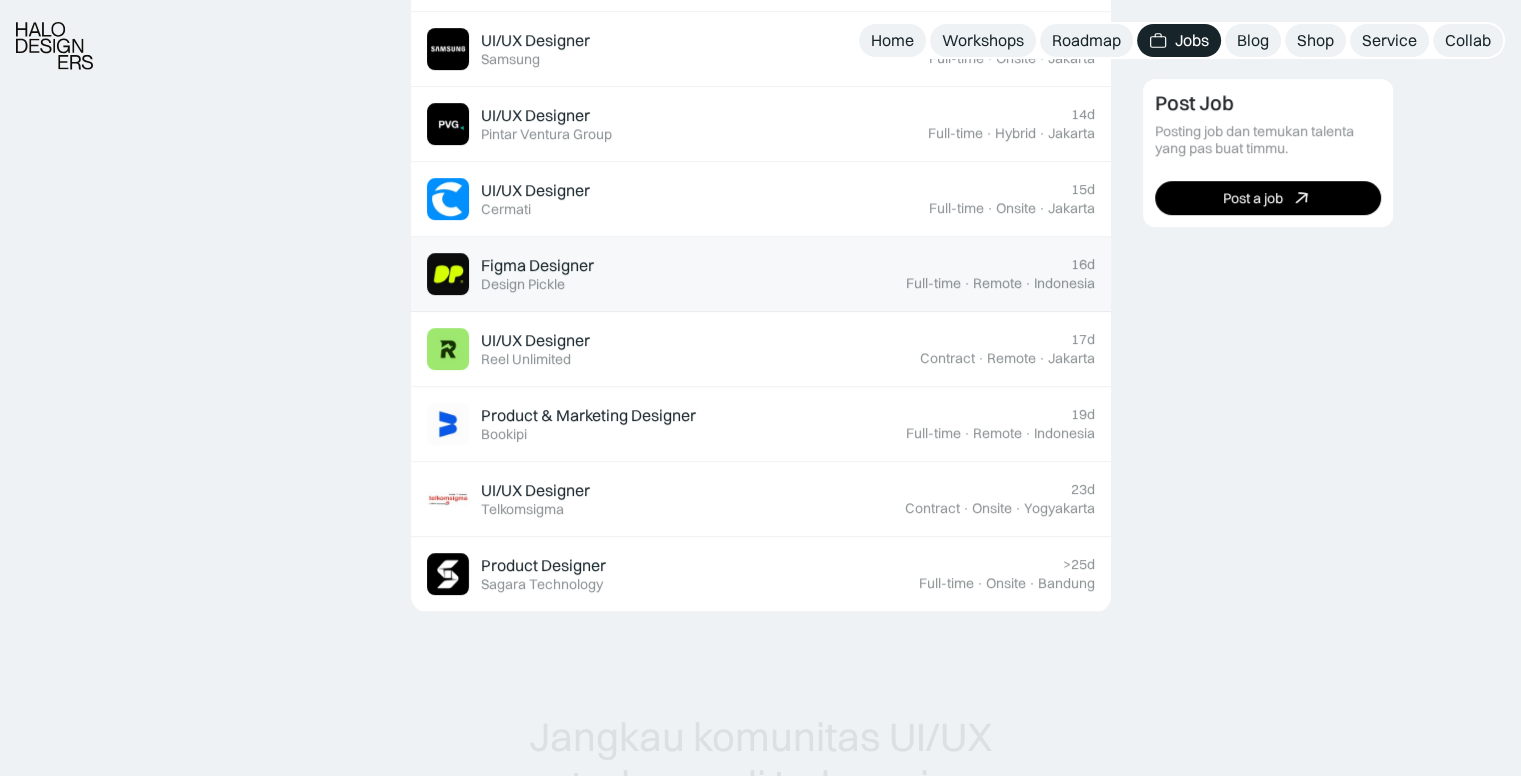 scroll, scrollTop: 1000, scrollLeft: 0, axis: vertical 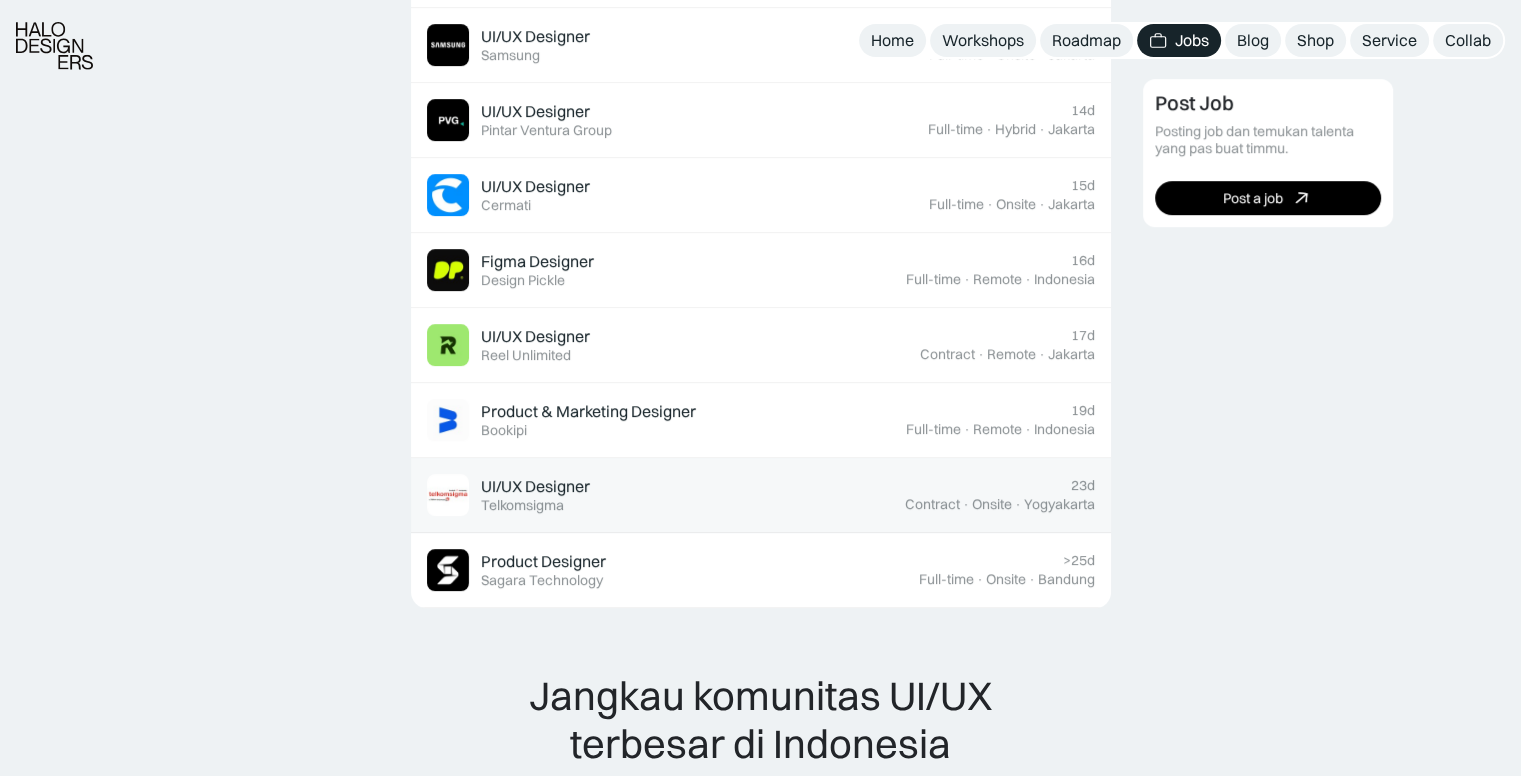 click on "UI/UX Designer Featured Telkomsigma" at bounding box center [666, 495] 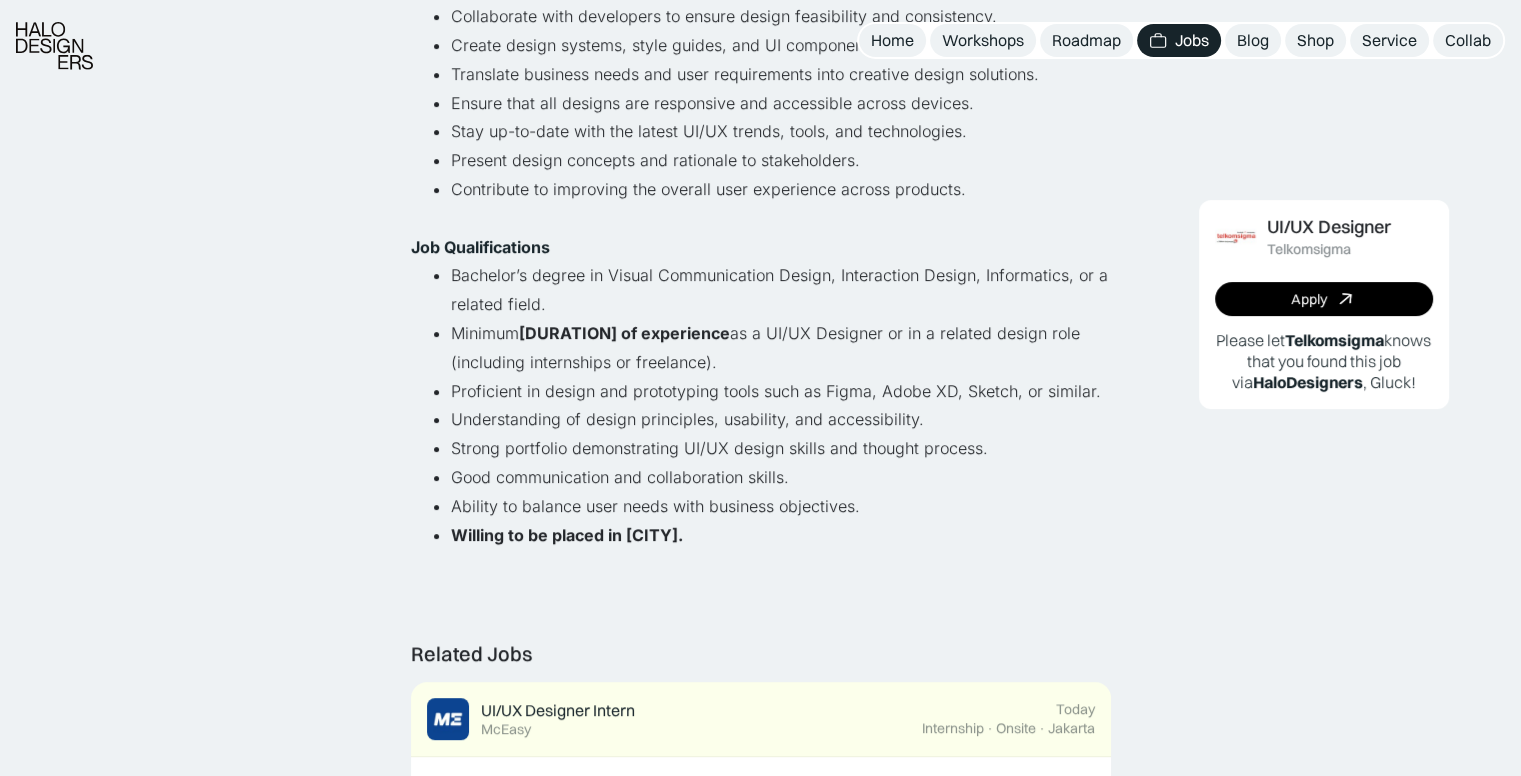 scroll, scrollTop: 600, scrollLeft: 0, axis: vertical 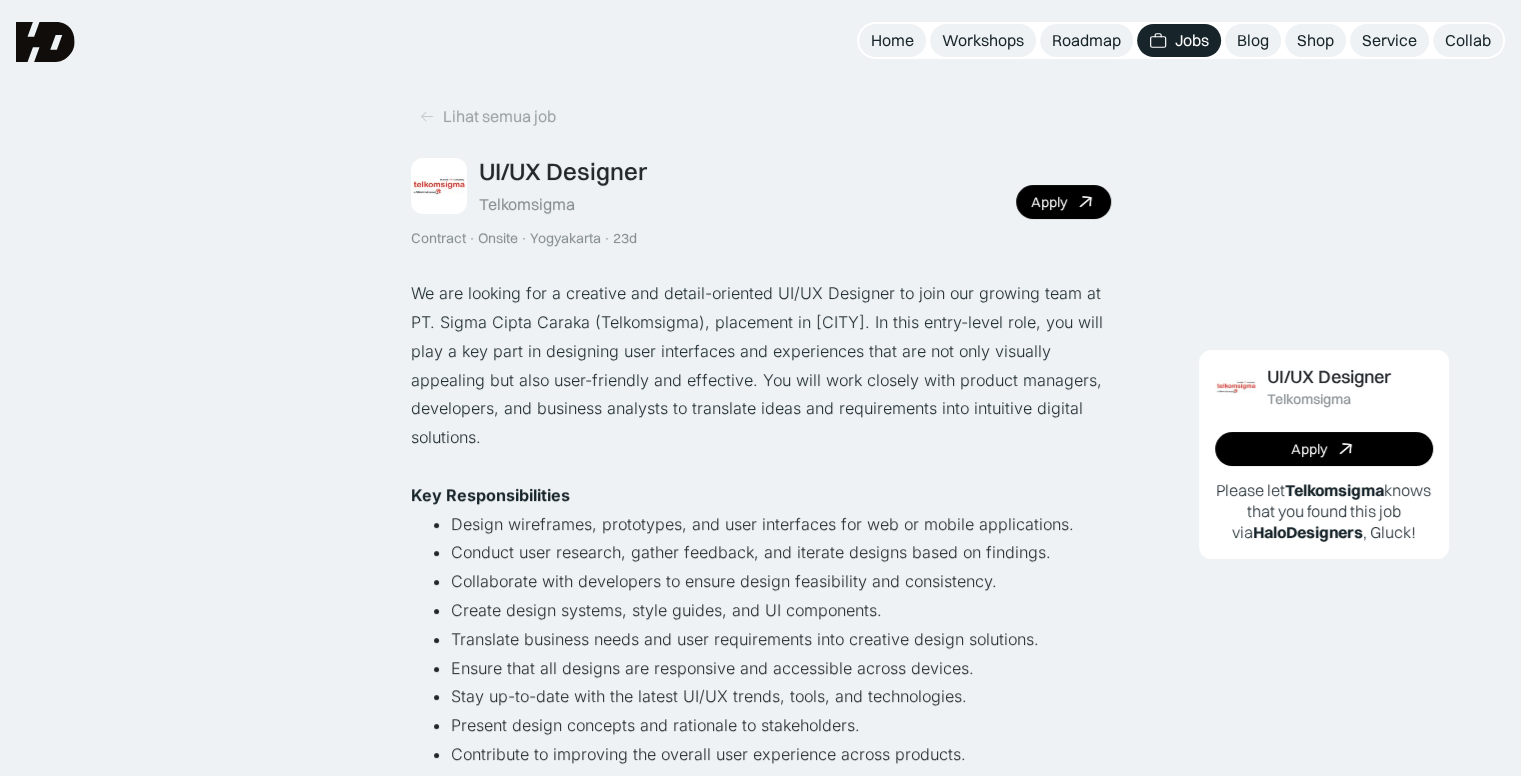 drag, startPoint x: 760, startPoint y: 509, endPoint x: 383, endPoint y: 294, distance: 433.99768 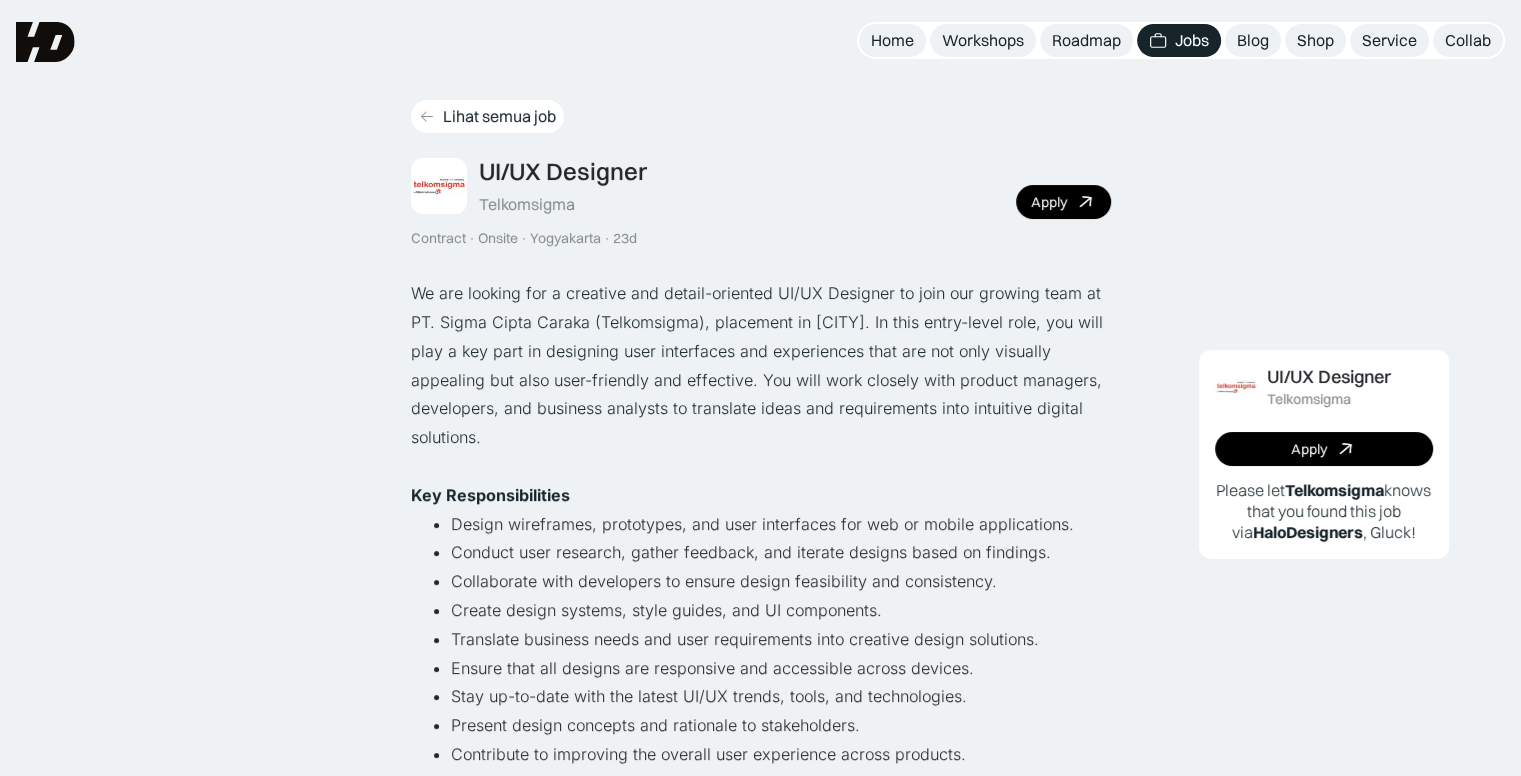 click 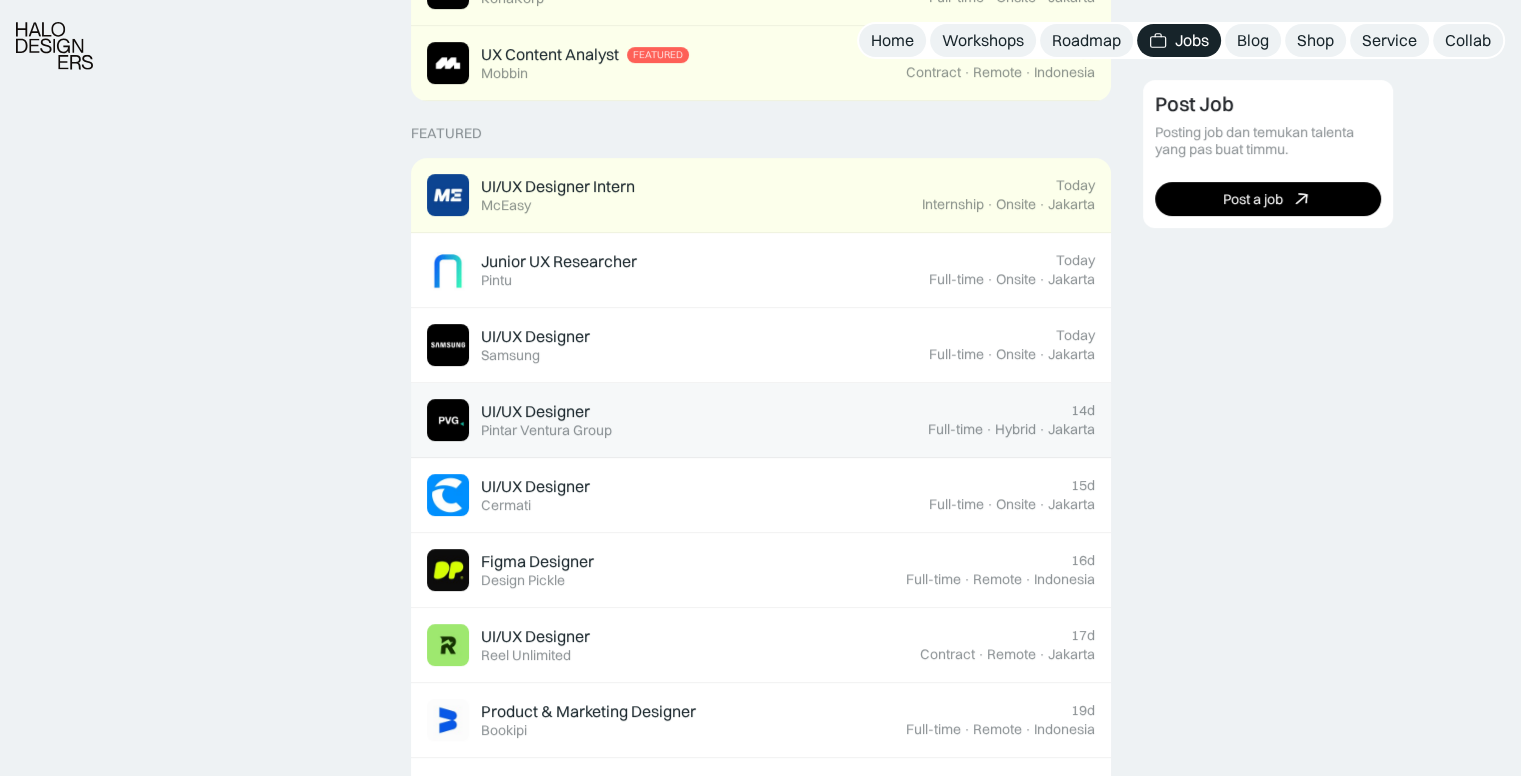scroll, scrollTop: 900, scrollLeft: 0, axis: vertical 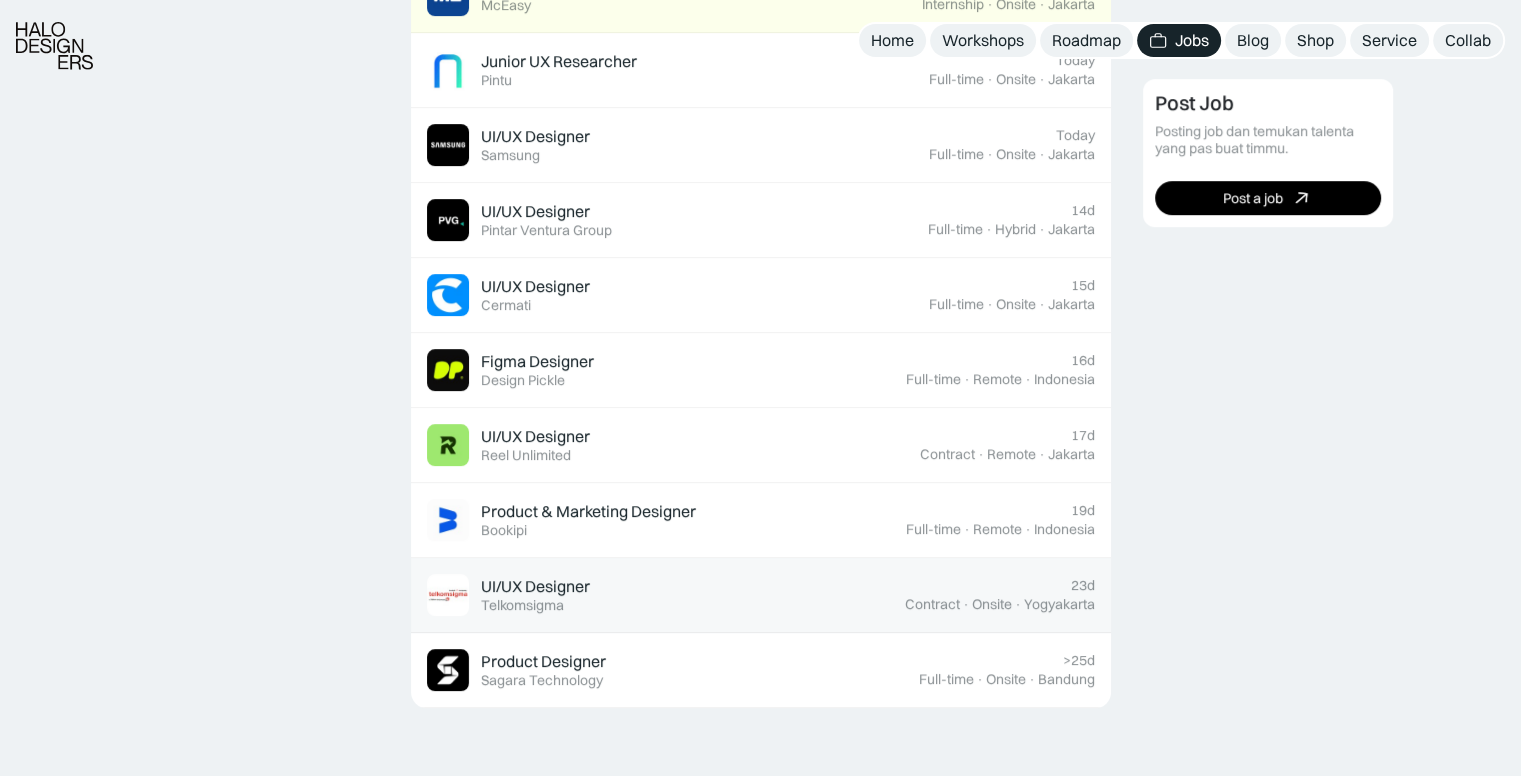 click on "UI/UX Designer Featured Telkomsigma" at bounding box center [666, 595] 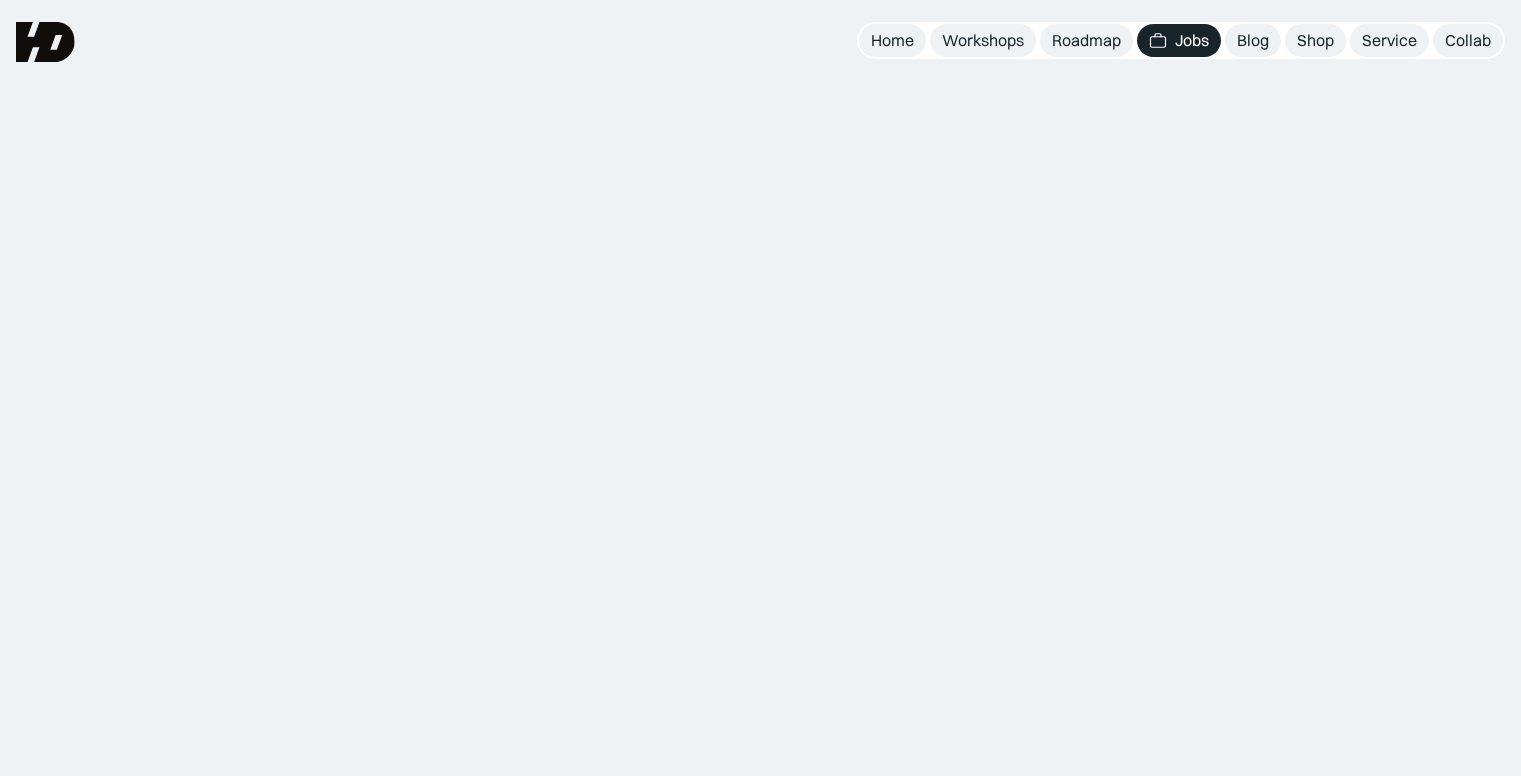 scroll, scrollTop: 0, scrollLeft: 0, axis: both 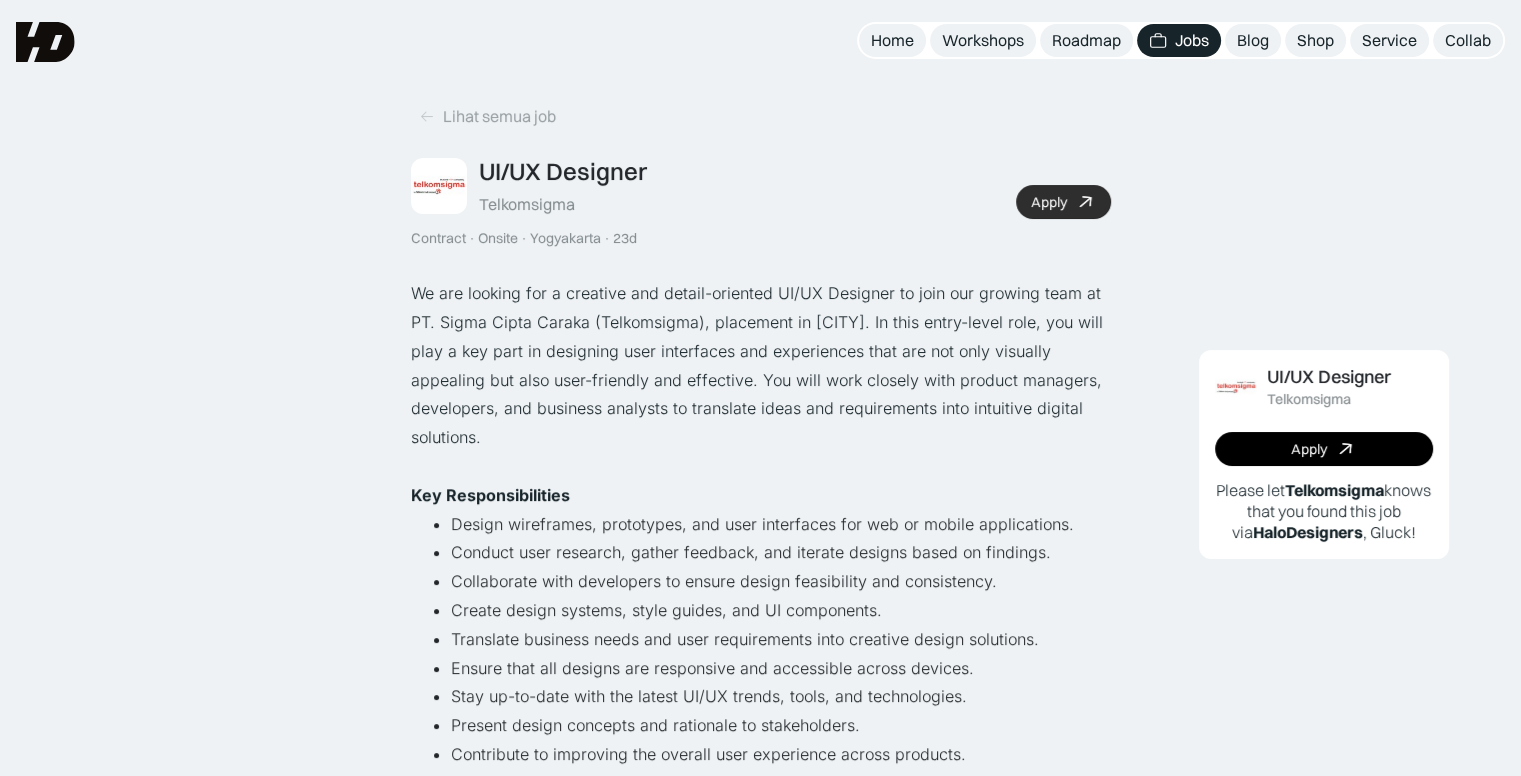 click on "Apply" at bounding box center (1049, 202) 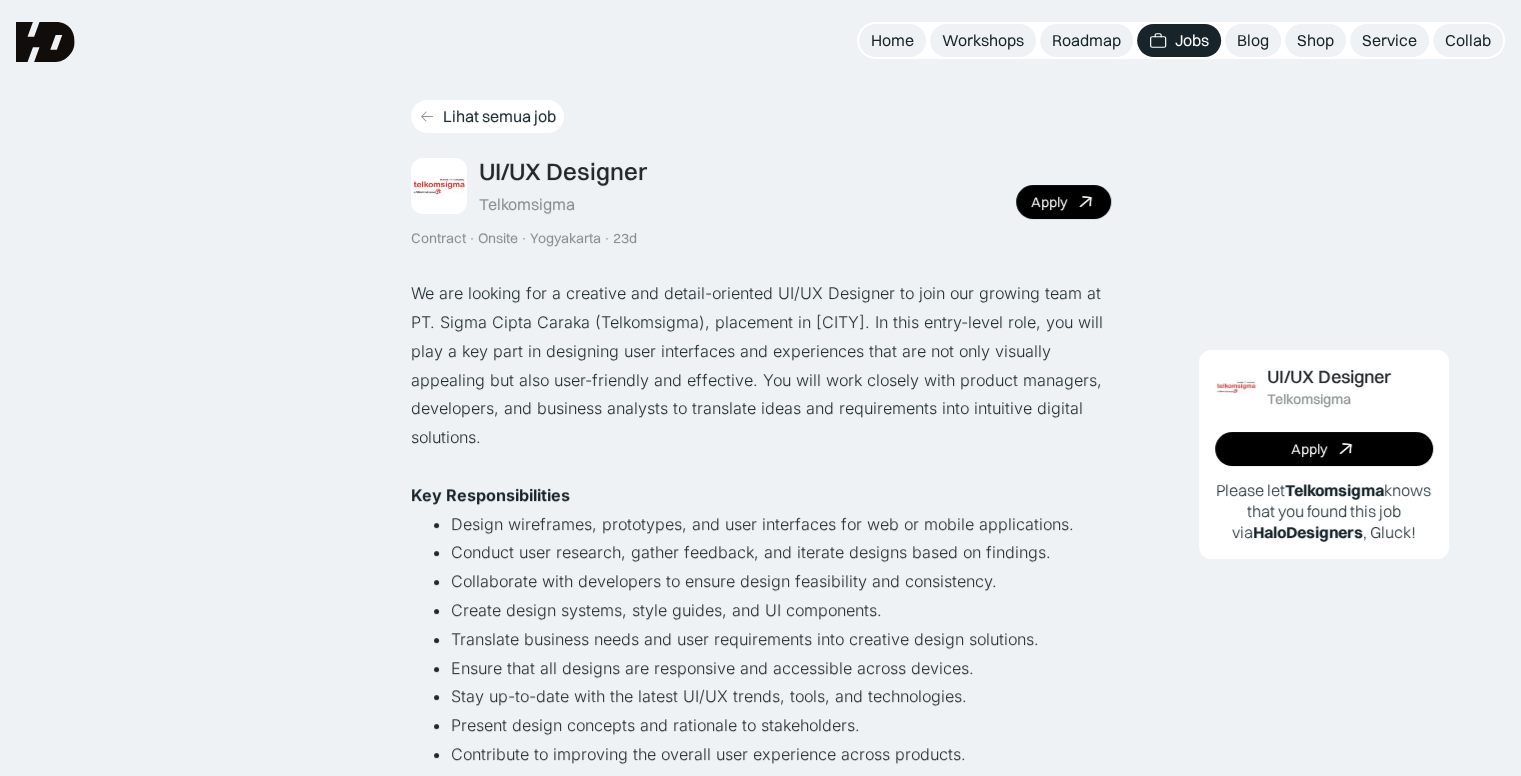 click on "Lihat semua job" at bounding box center (499, 116) 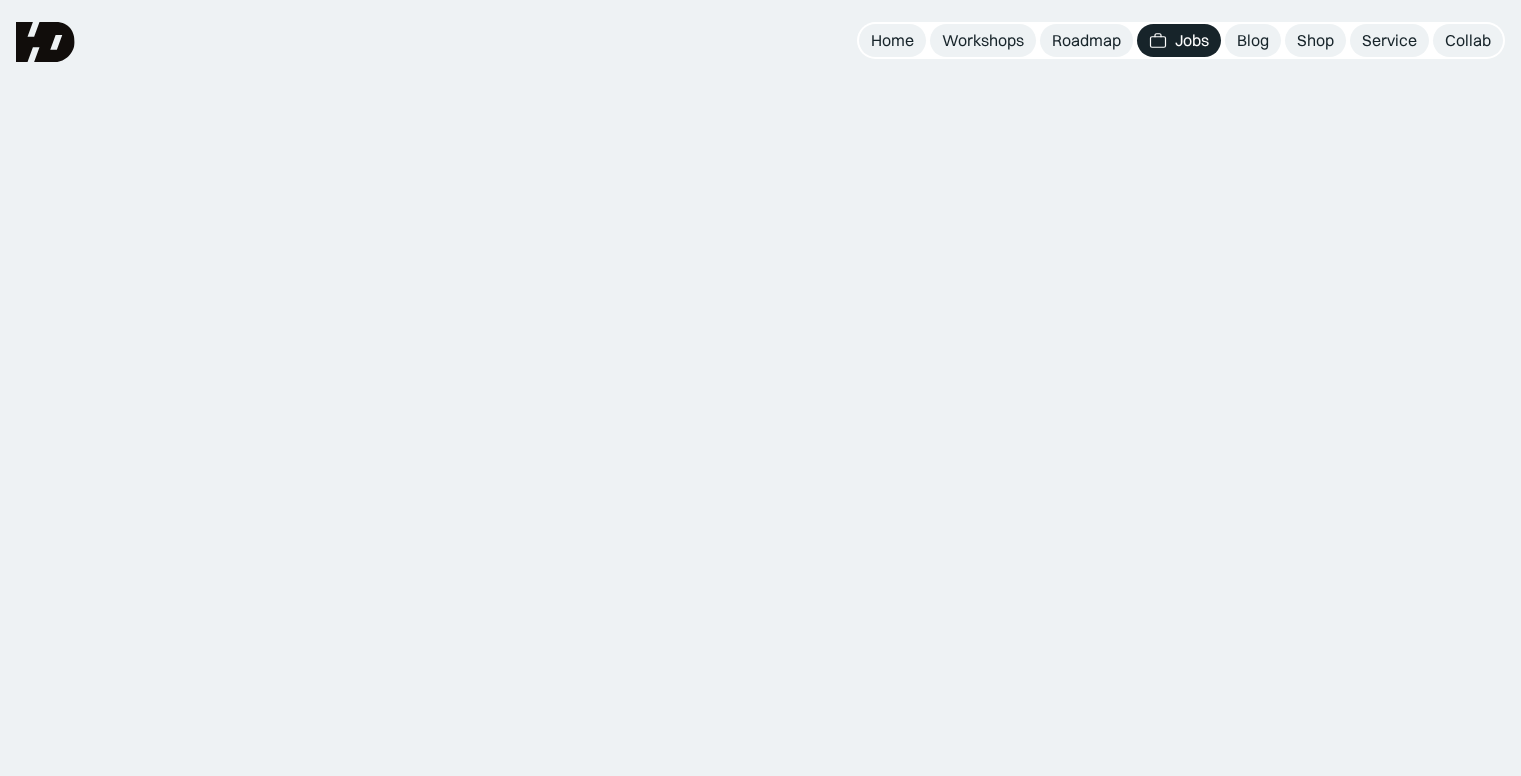 scroll, scrollTop: 0, scrollLeft: 0, axis: both 